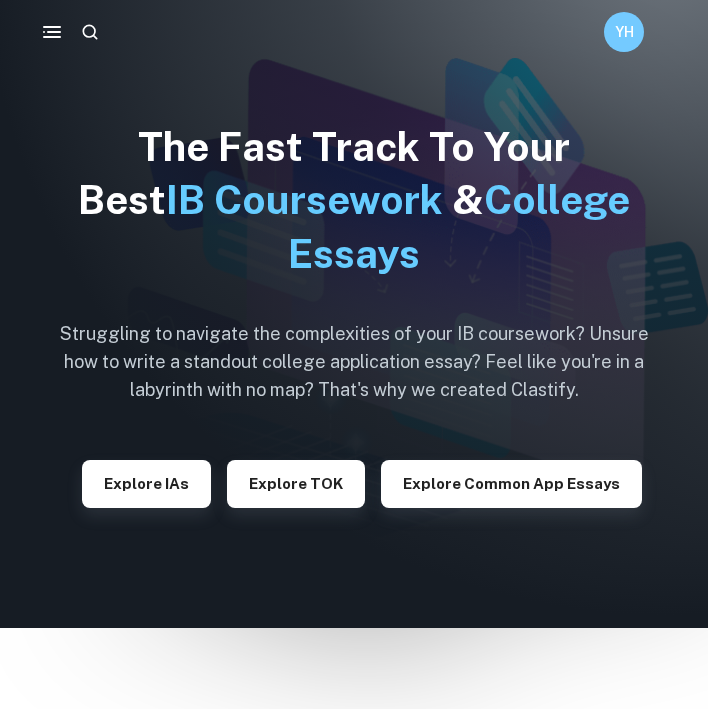 scroll, scrollTop: 0, scrollLeft: 0, axis: both 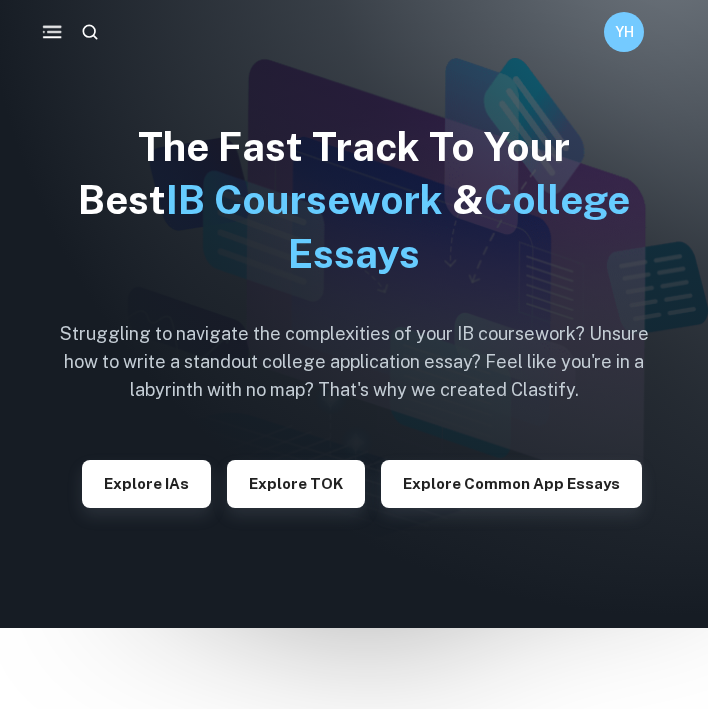 click 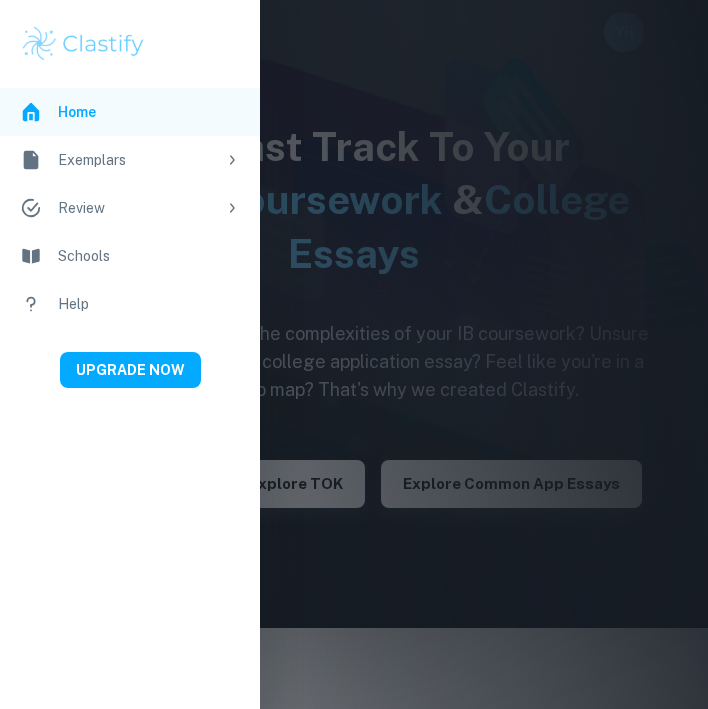 click on "Exemplars" at bounding box center [137, 160] 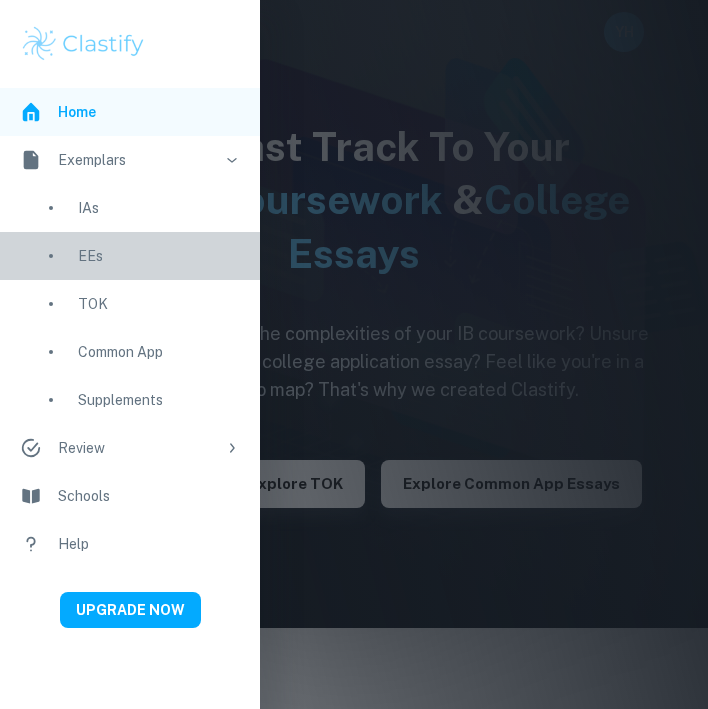 click on "EEs" at bounding box center [159, 256] 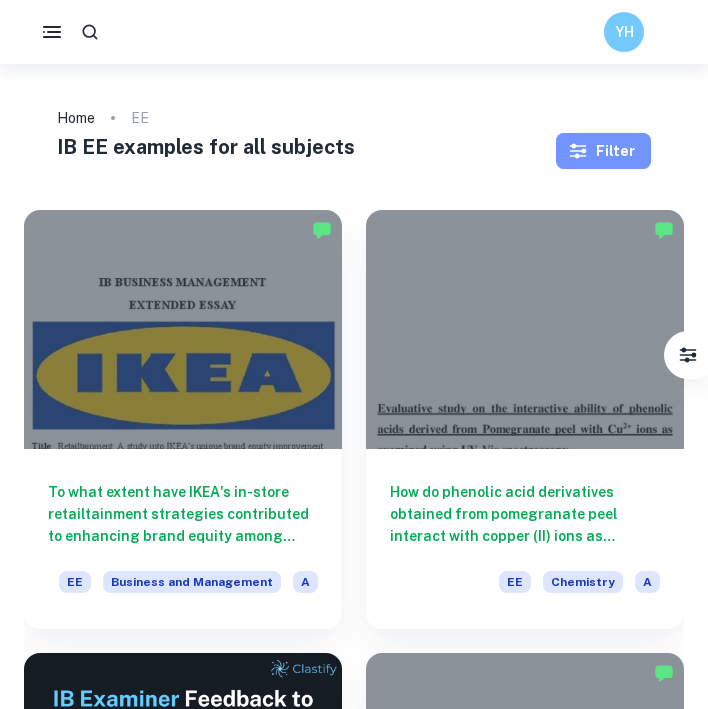 click on "Filter" at bounding box center (603, 151) 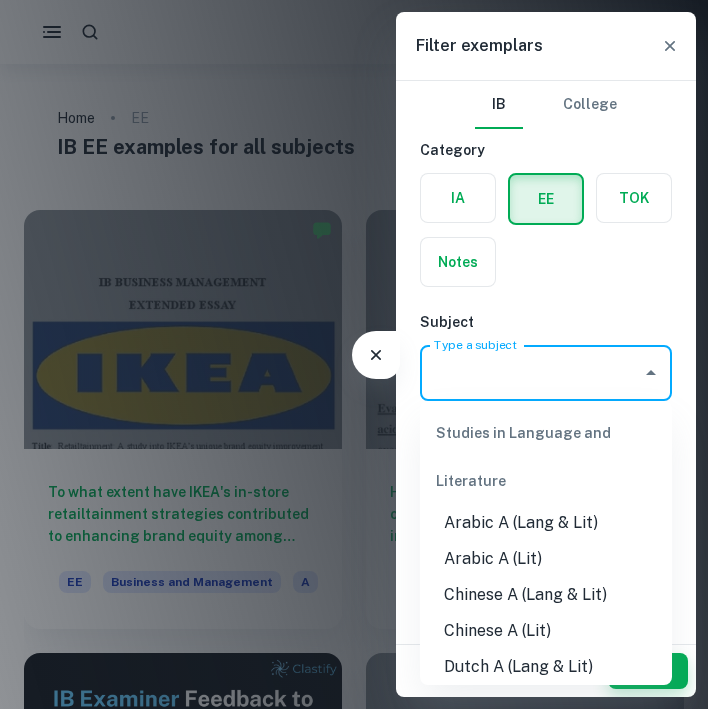 click on "Type a subject" at bounding box center [531, 373] 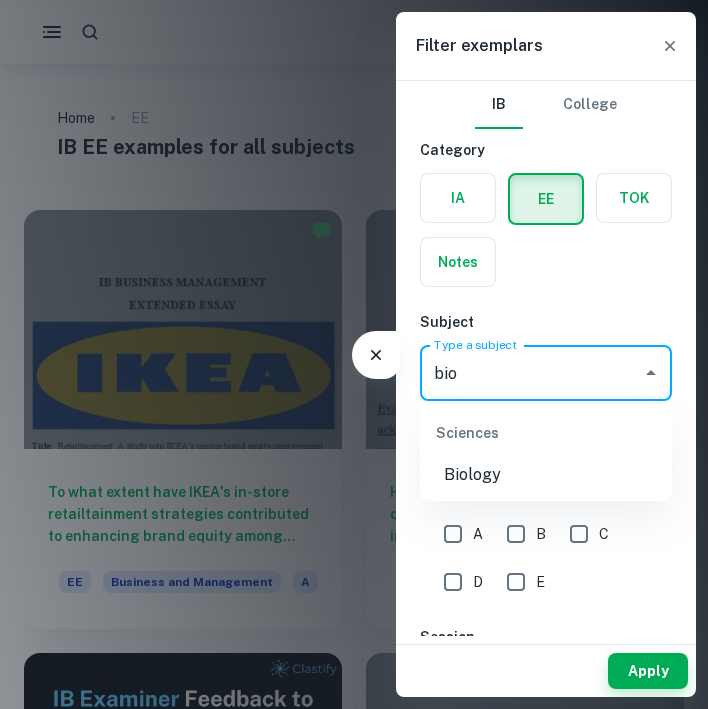 click on "Biology" at bounding box center [546, 475] 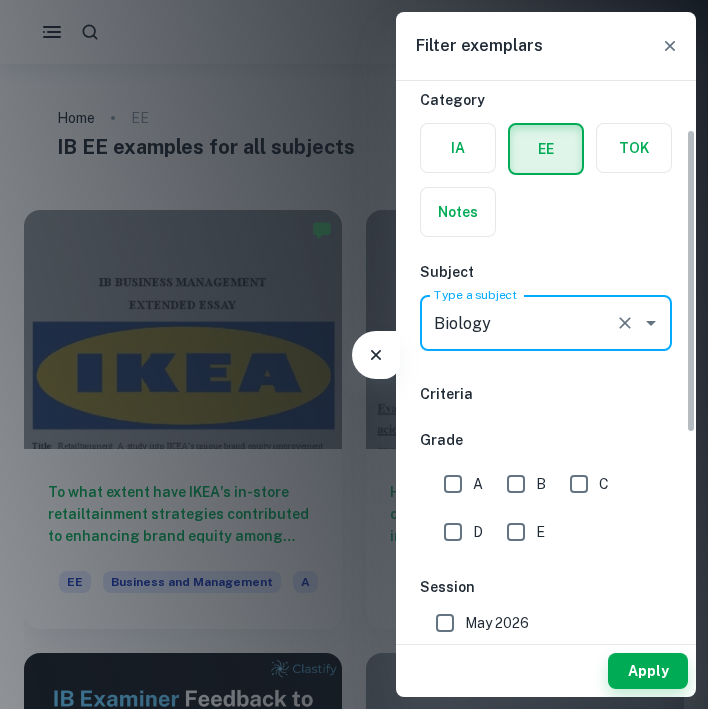 scroll, scrollTop: 95, scrollLeft: 0, axis: vertical 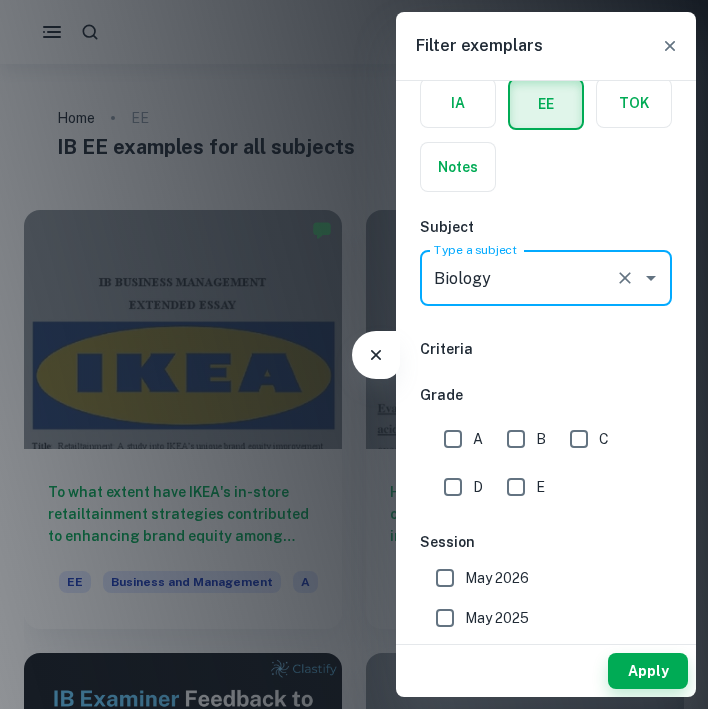 click on "A" at bounding box center [453, 439] 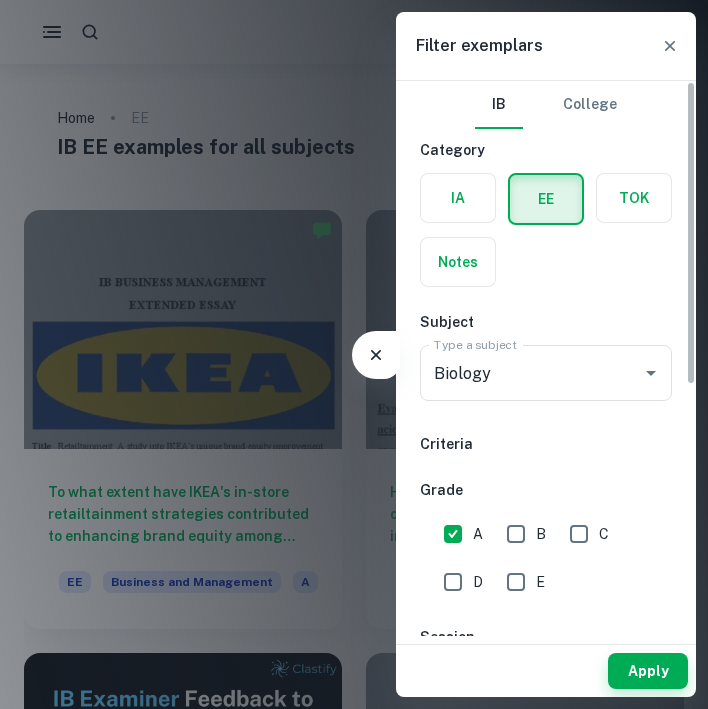 scroll, scrollTop: 0, scrollLeft: 0, axis: both 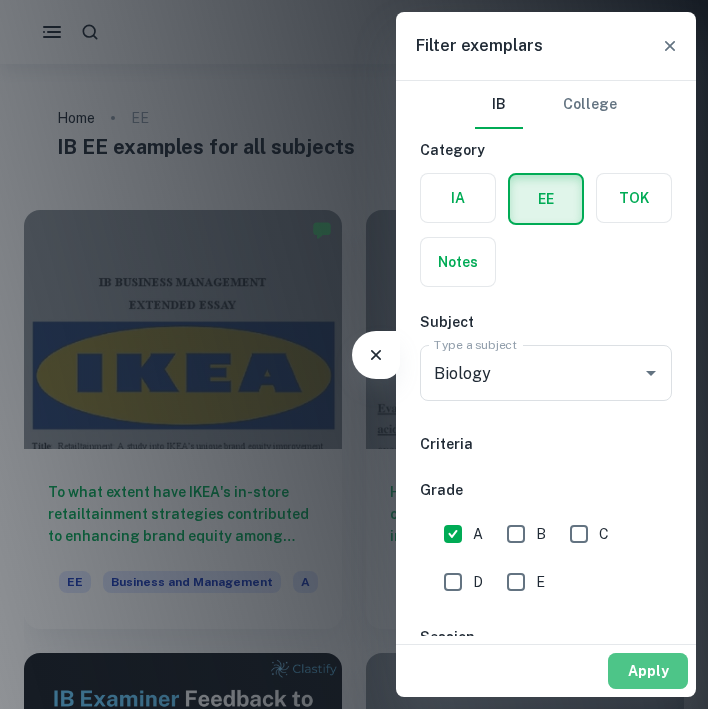 click on "Apply" at bounding box center (648, 671) 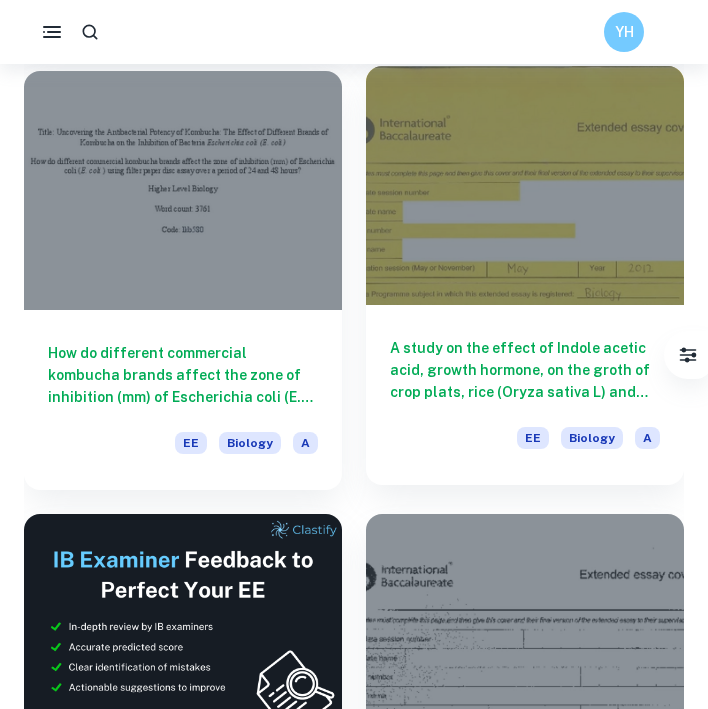 scroll, scrollTop: 3677, scrollLeft: 0, axis: vertical 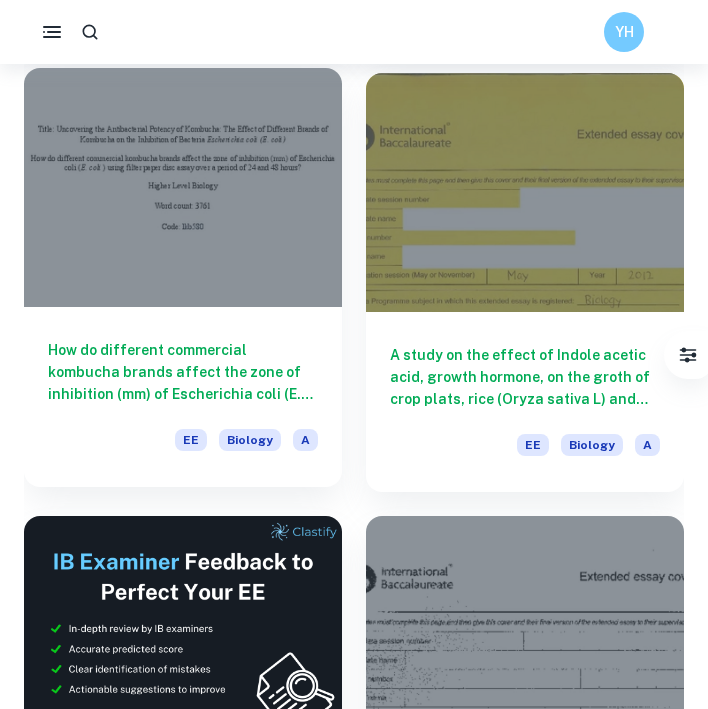 click on "How do different commercial kombucha brands affect the zone of inhibition (mm) of Escherichia coli (E. coli ) using filter paper disc assay over a period of 24 and 48 hours?" at bounding box center (183, 372) 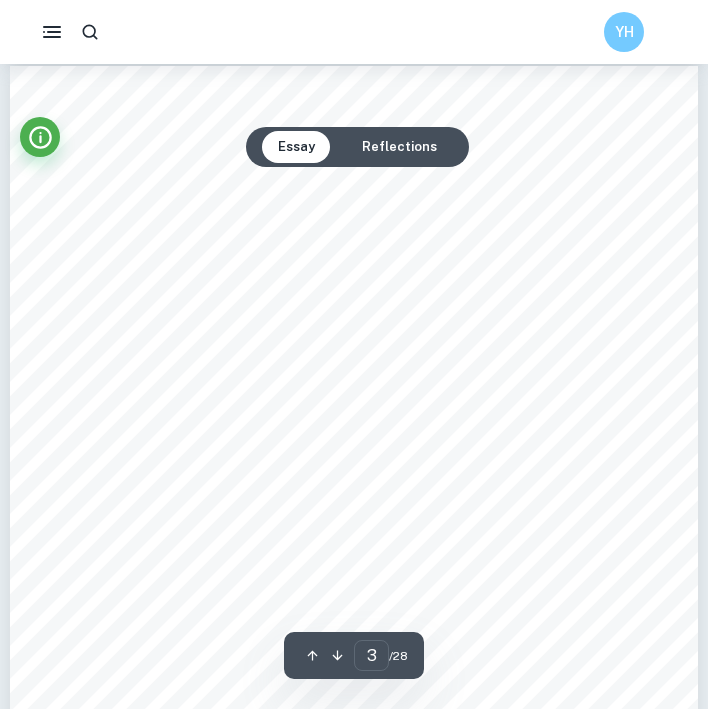 scroll, scrollTop: 2049, scrollLeft: 0, axis: vertical 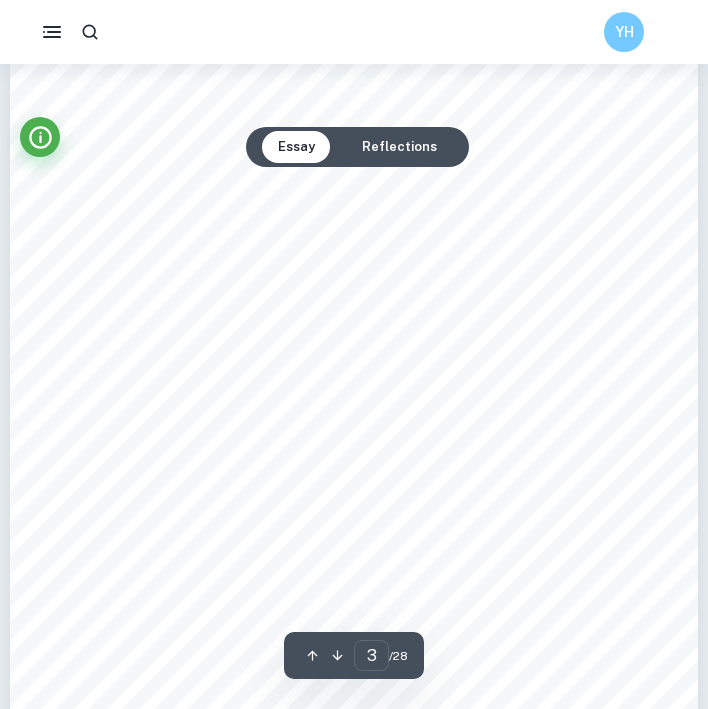 click on "Reflections" at bounding box center (399, 147) 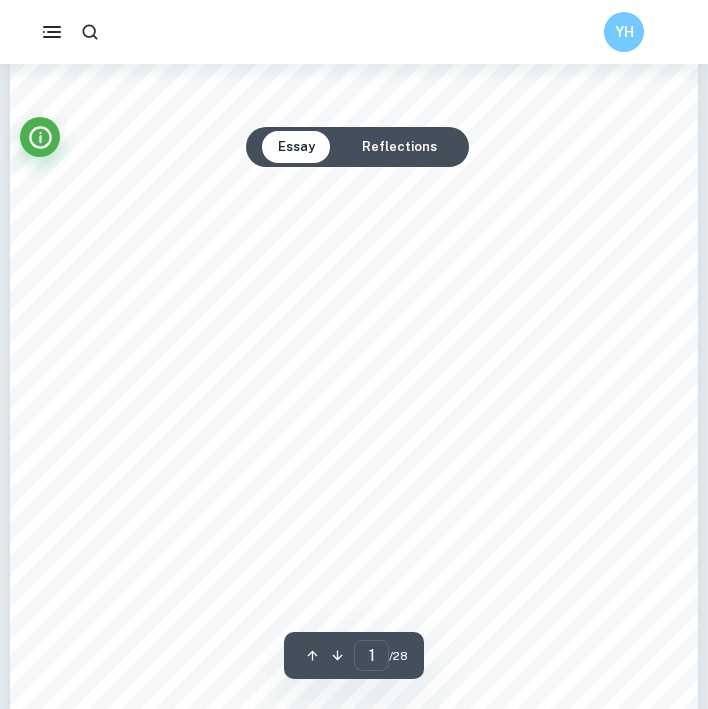 scroll, scrollTop: 24526, scrollLeft: 0, axis: vertical 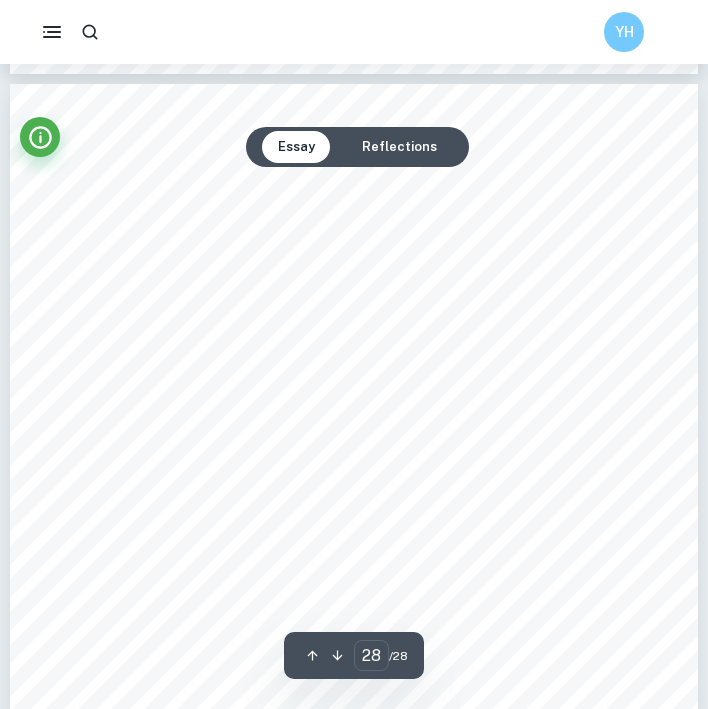 click on "Reflections" at bounding box center [399, 147] 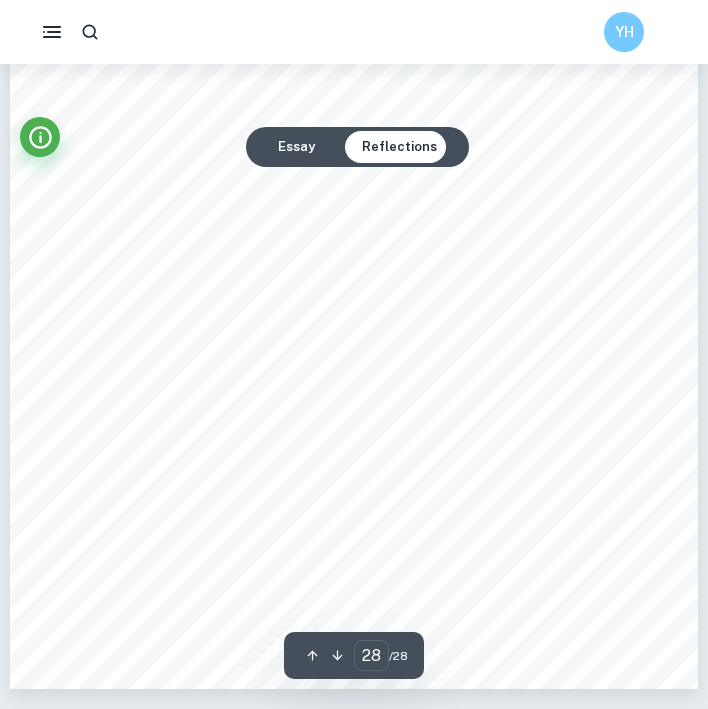 scroll, scrollTop: 24811, scrollLeft: 0, axis: vertical 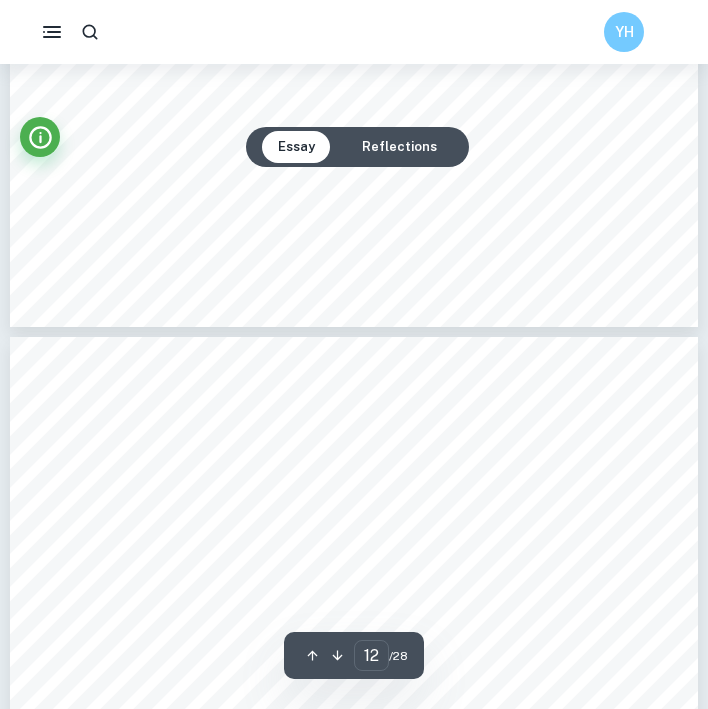type on "13" 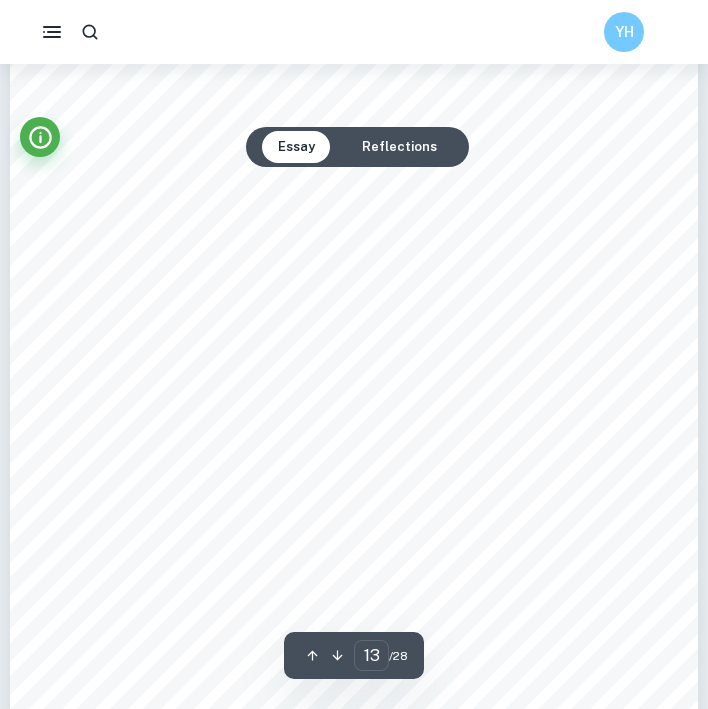 scroll, scrollTop: 11209, scrollLeft: 0, axis: vertical 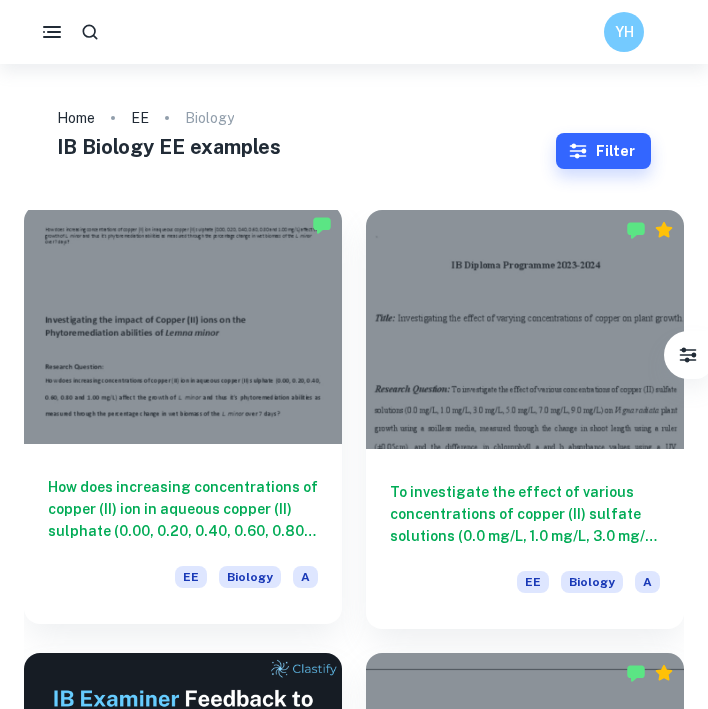 click at bounding box center (183, 324) 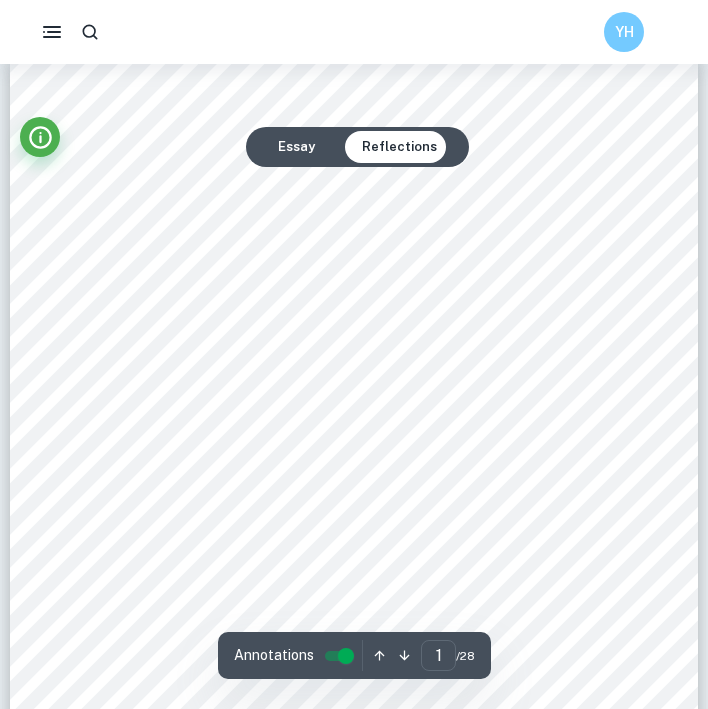 scroll, scrollTop: 37, scrollLeft: 0, axis: vertical 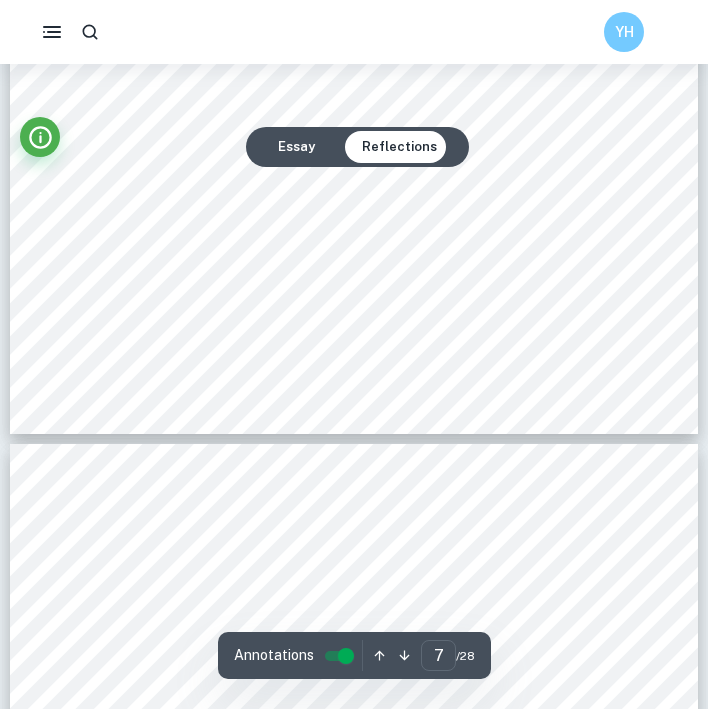 type on "8" 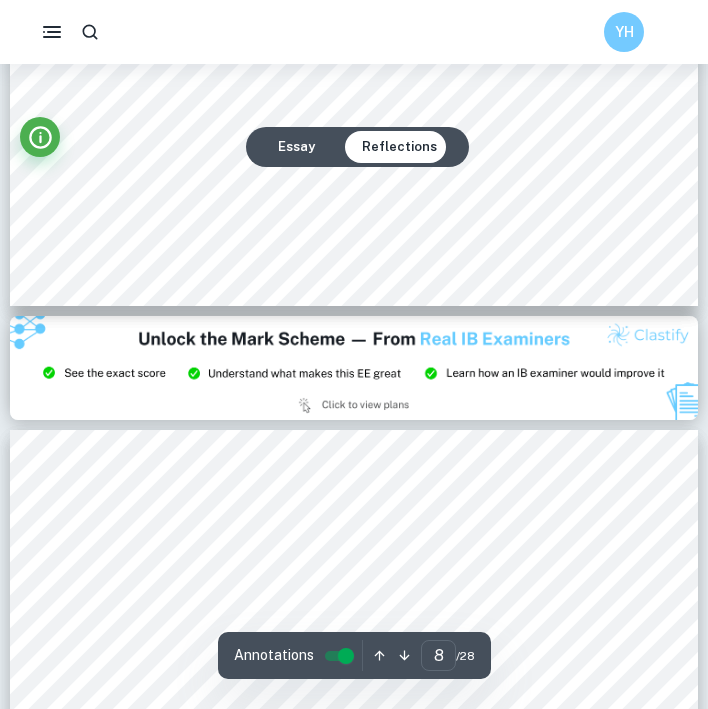 scroll, scrollTop: 7202, scrollLeft: 0, axis: vertical 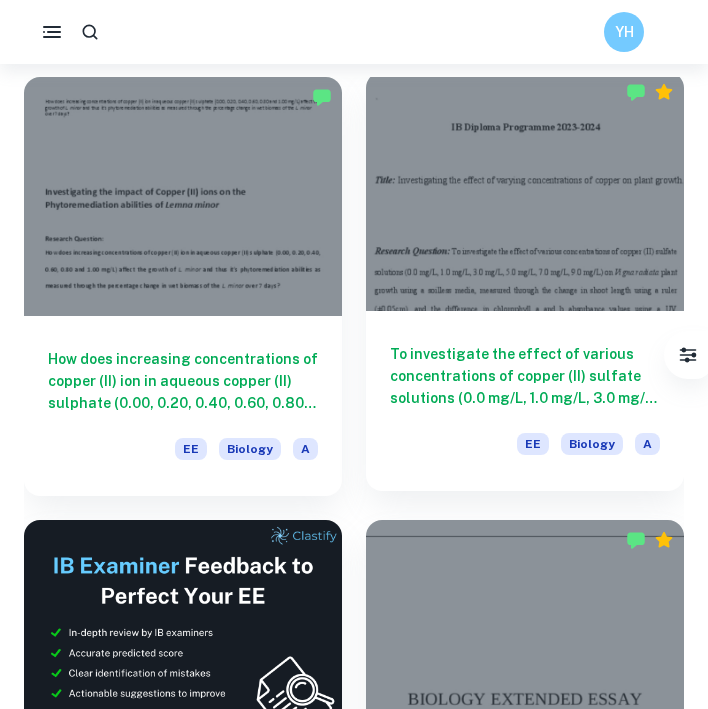 click on "To investigate the effect of various concentrations of copper (II) sulfate solutions (0.0 mg/L, 1.0 mg/L, 3.0 mg/L, 5.0 mg/L, 7.0 mg/L, 9.0 mg/L) on Vigna radiata plant growth using a soilless media, measured through the change in shoot length using a ruler (±0.05cm), and the difference in chlorophyll a and b absorbance values using a UV spectrophotometer (±0.001AU), at wavelengths of 664nm and 647nm respectively over a 14 day period. EE Biology A" at bounding box center [525, 401] 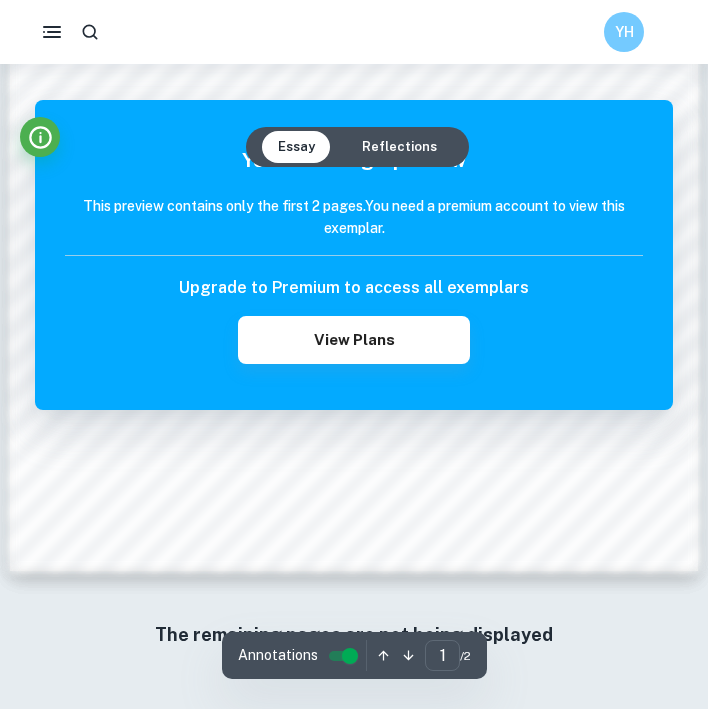 scroll, scrollTop: 1469, scrollLeft: 0, axis: vertical 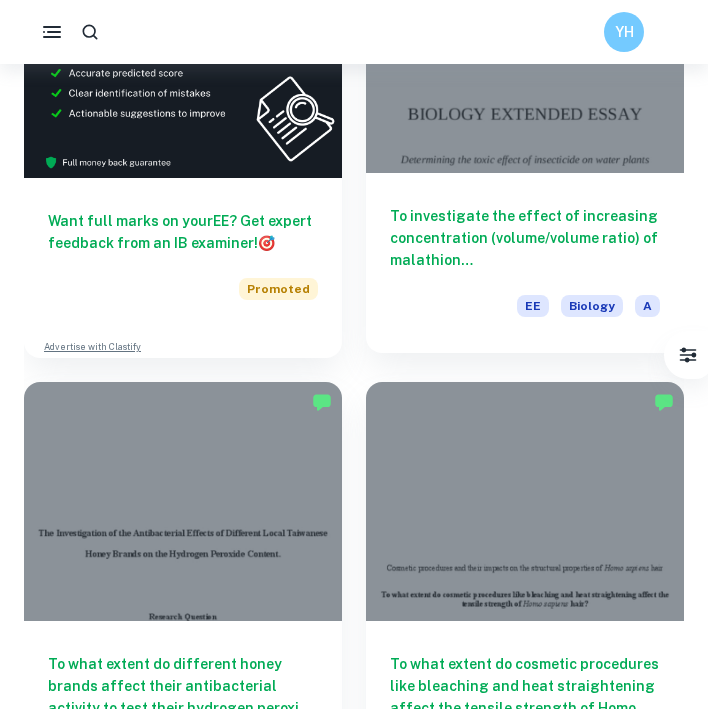 click on "To investigate the effect of increasing concentration (volume/volume ratio) of malathion
(0.1%,0.2%,0.3%,0.4%,0.5%) an insecticide, on the total chlorophyll content measured
through a spectrophotometer at 630,691,664 and 647nm, total carotenoid content, measured
at 470nm, and percentage inhibition on electron transport, measured by the rate of
decolorization of DCPIP at 600nm, of Elodea canadensis." at bounding box center (525, 238) 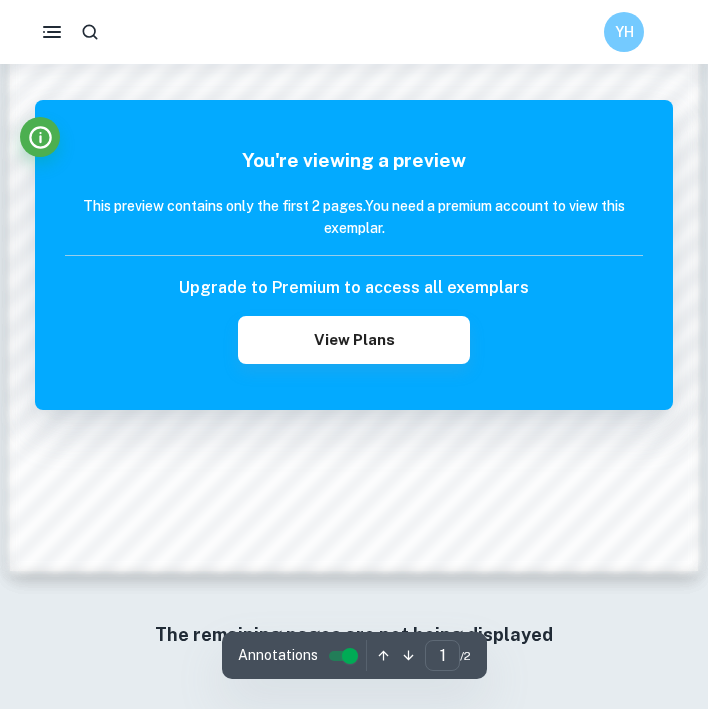 scroll, scrollTop: 1469, scrollLeft: 0, axis: vertical 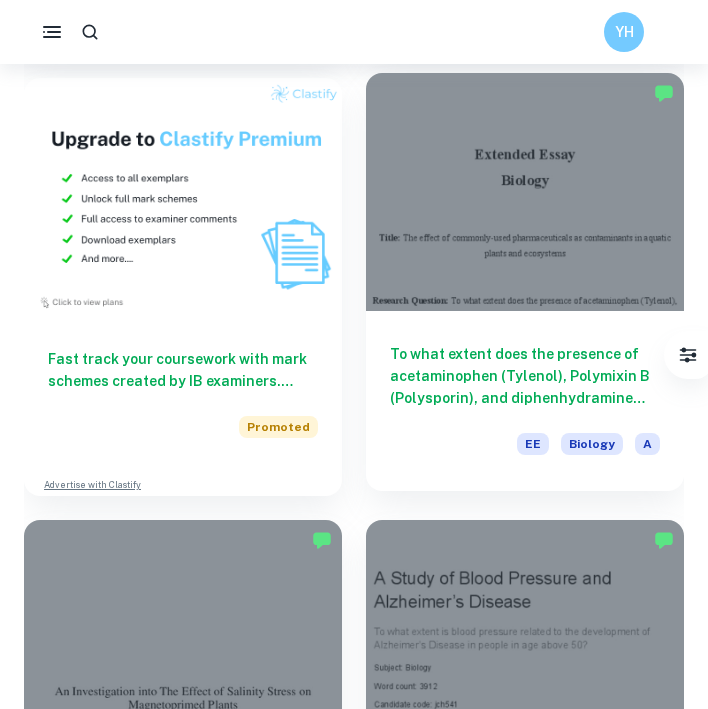 click on "To what extent does the presence of acetaminophen (Tylenol), Polymixin B (Polysporin), and diphenhydramine hydrochloride (Benadryl) in the growth medium of Cotoneaster acutifolius affect the average change in leaf length over a period of 15 days in five different concentrations?" at bounding box center [525, 376] 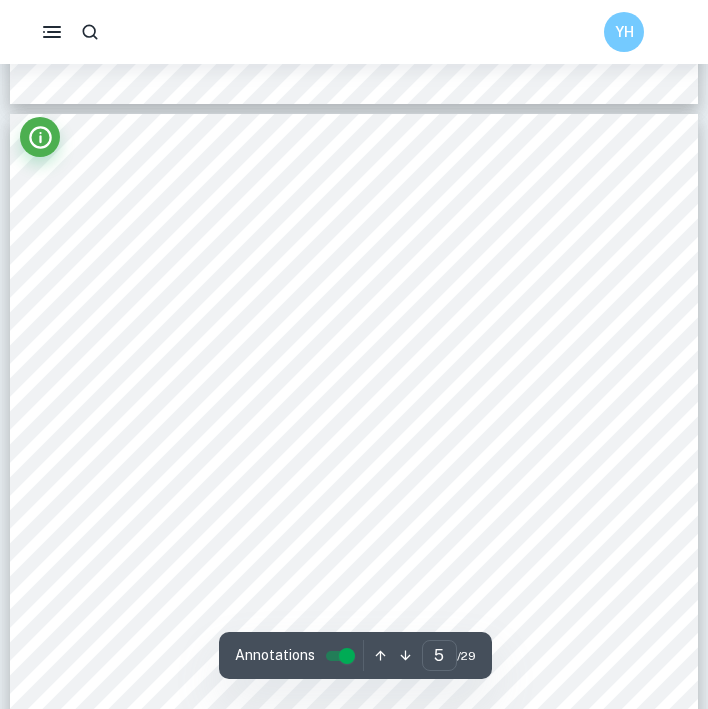 scroll, scrollTop: 3797, scrollLeft: 0, axis: vertical 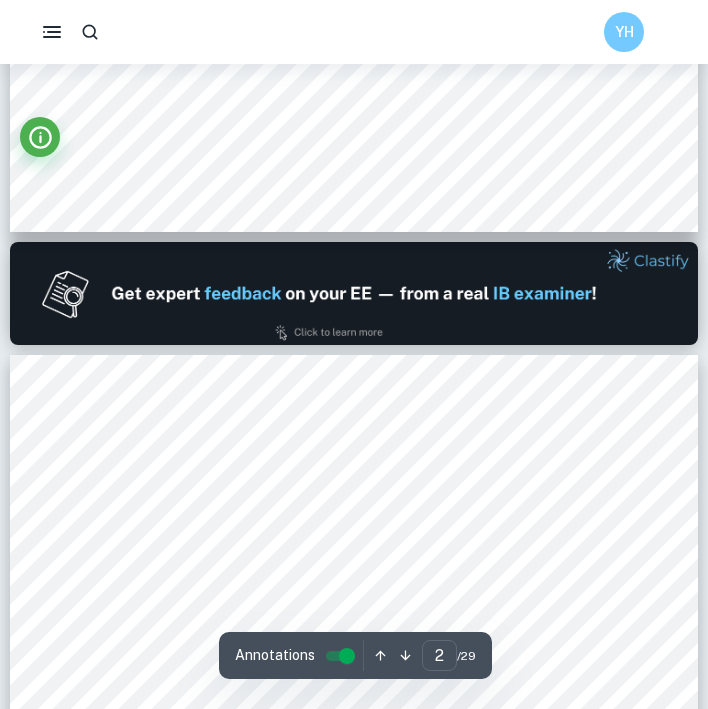 type on "1" 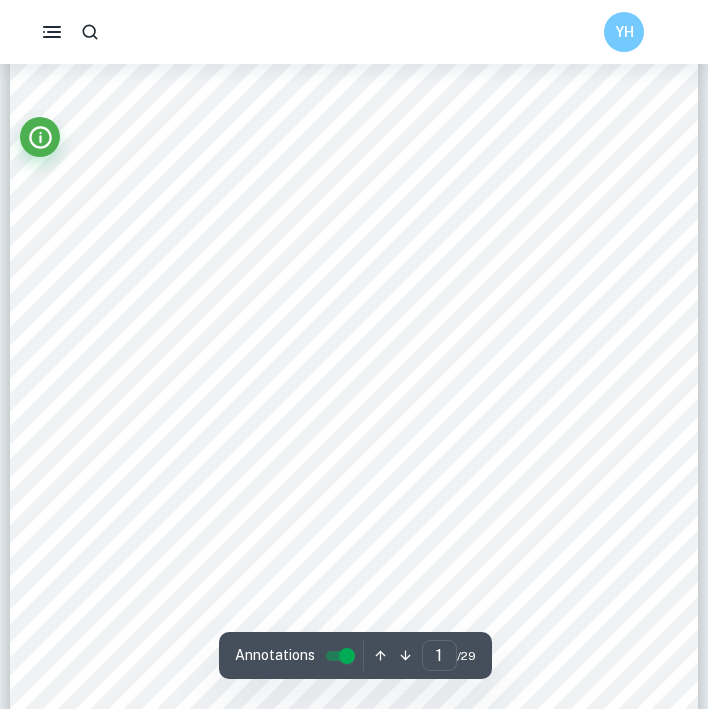 scroll, scrollTop: 91, scrollLeft: 0, axis: vertical 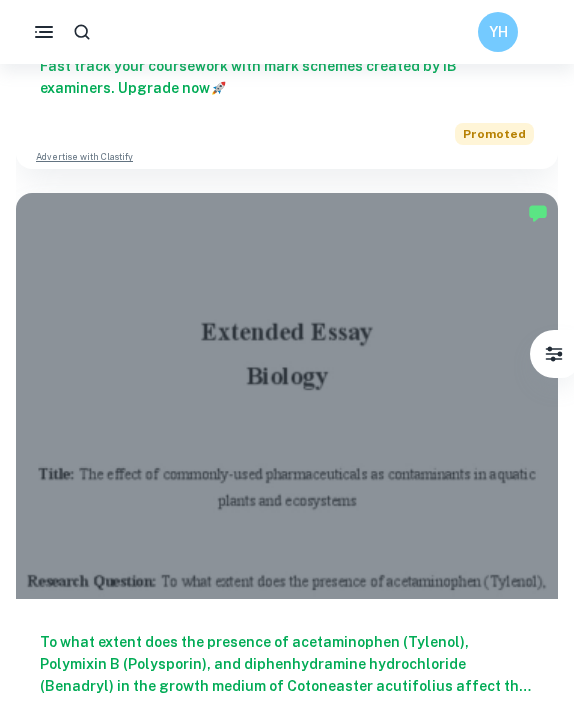 drag, startPoint x: 569, startPoint y: 273, endPoint x: 638, endPoint y: 280, distance: 69.354164 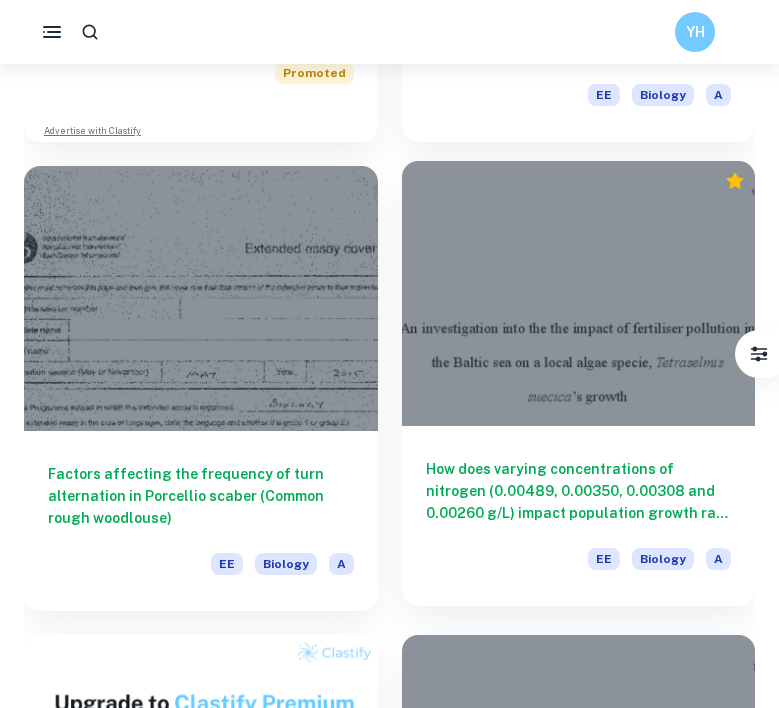 scroll, scrollTop: 4737, scrollLeft: 0, axis: vertical 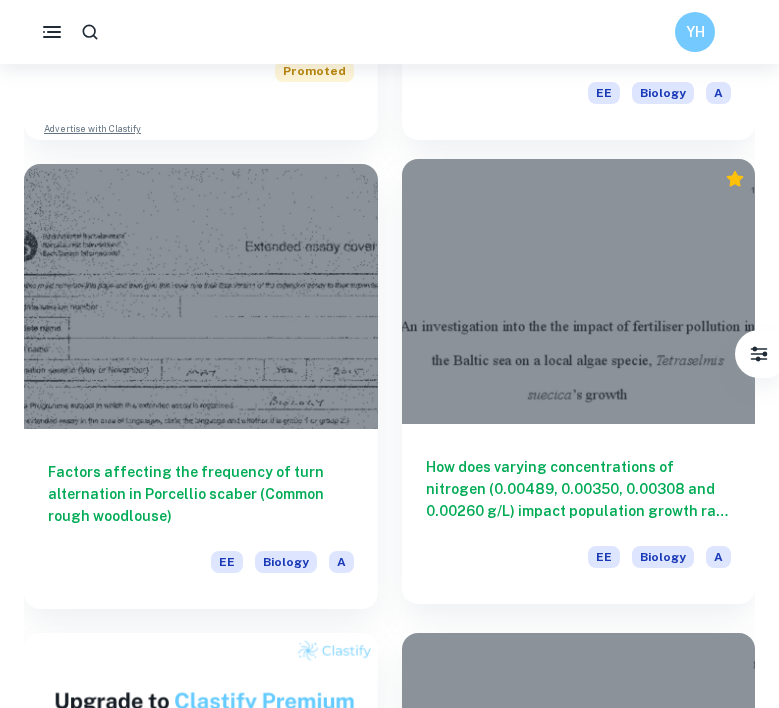 click at bounding box center [579, 291] 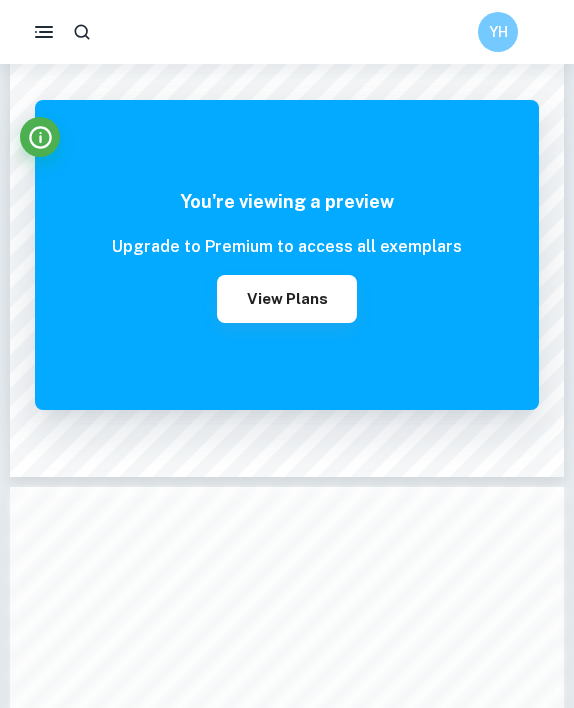 scroll, scrollTop: 388, scrollLeft: 0, axis: vertical 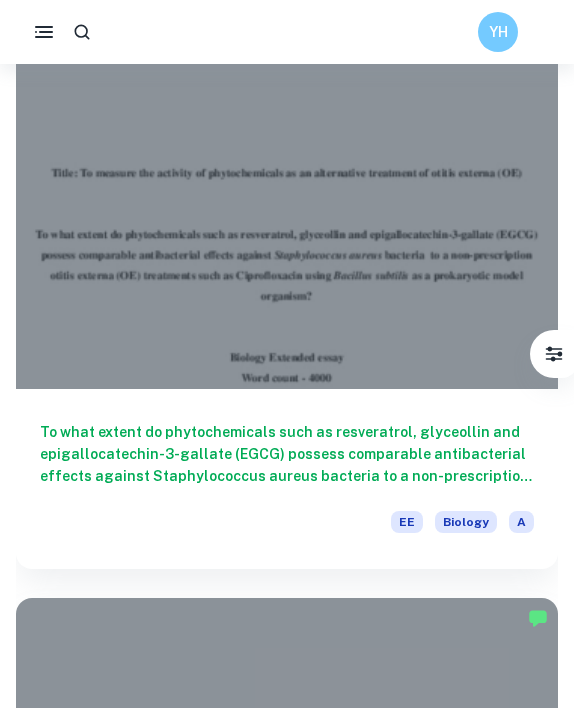 click at bounding box center (287, 185) 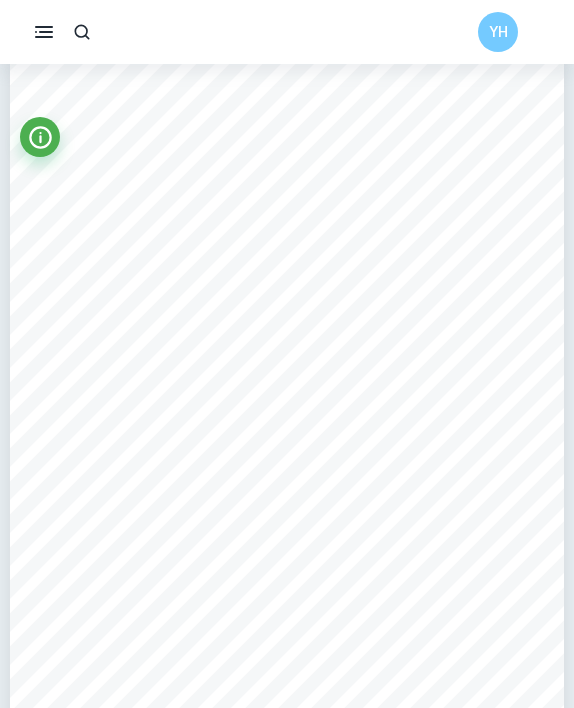 scroll, scrollTop: 1782, scrollLeft: 0, axis: vertical 